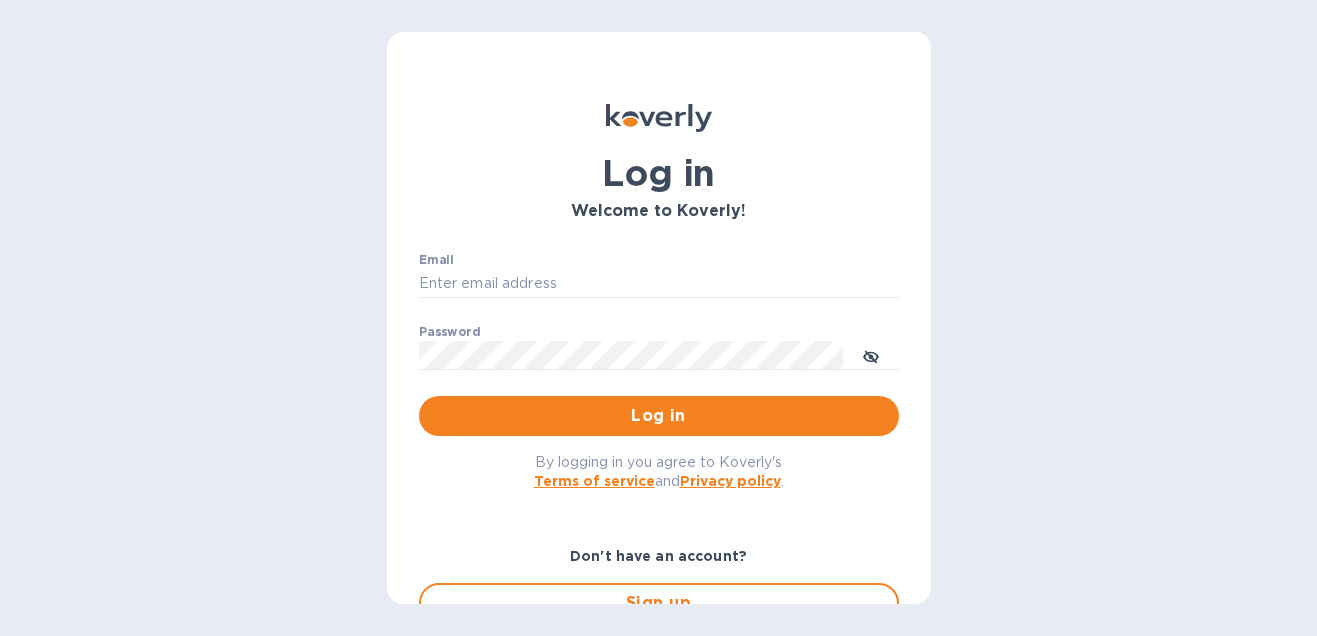 scroll, scrollTop: 0, scrollLeft: 0, axis: both 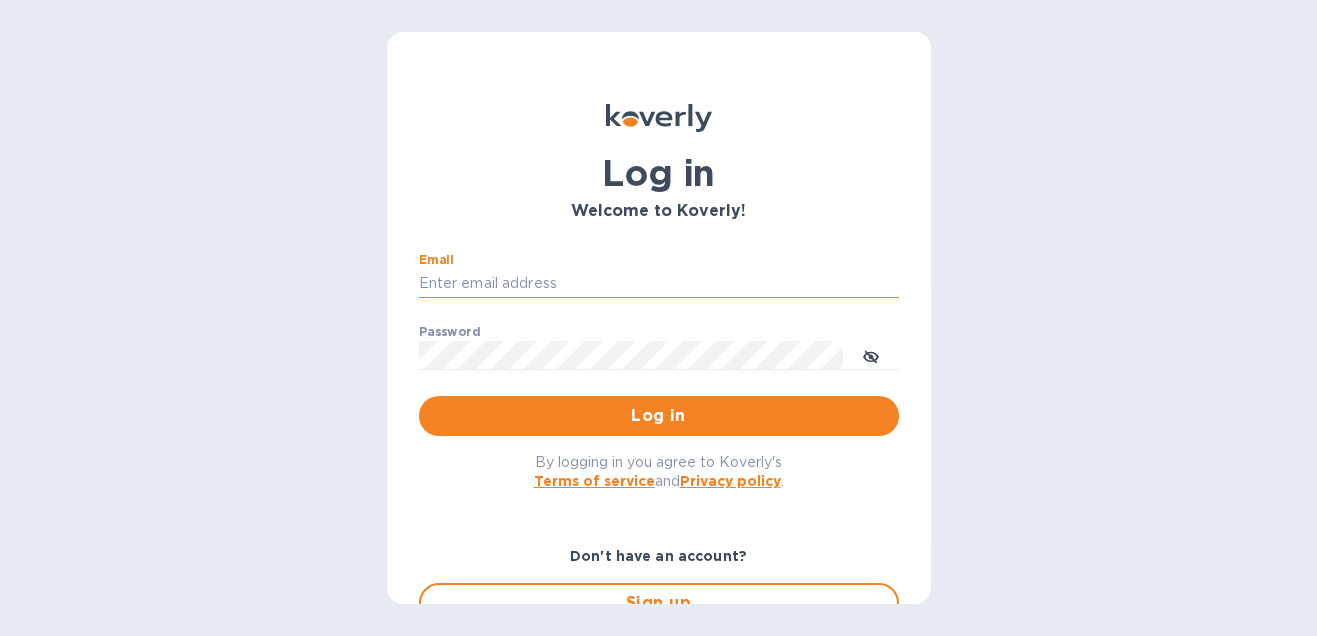 click on "Email" at bounding box center (659, 284) 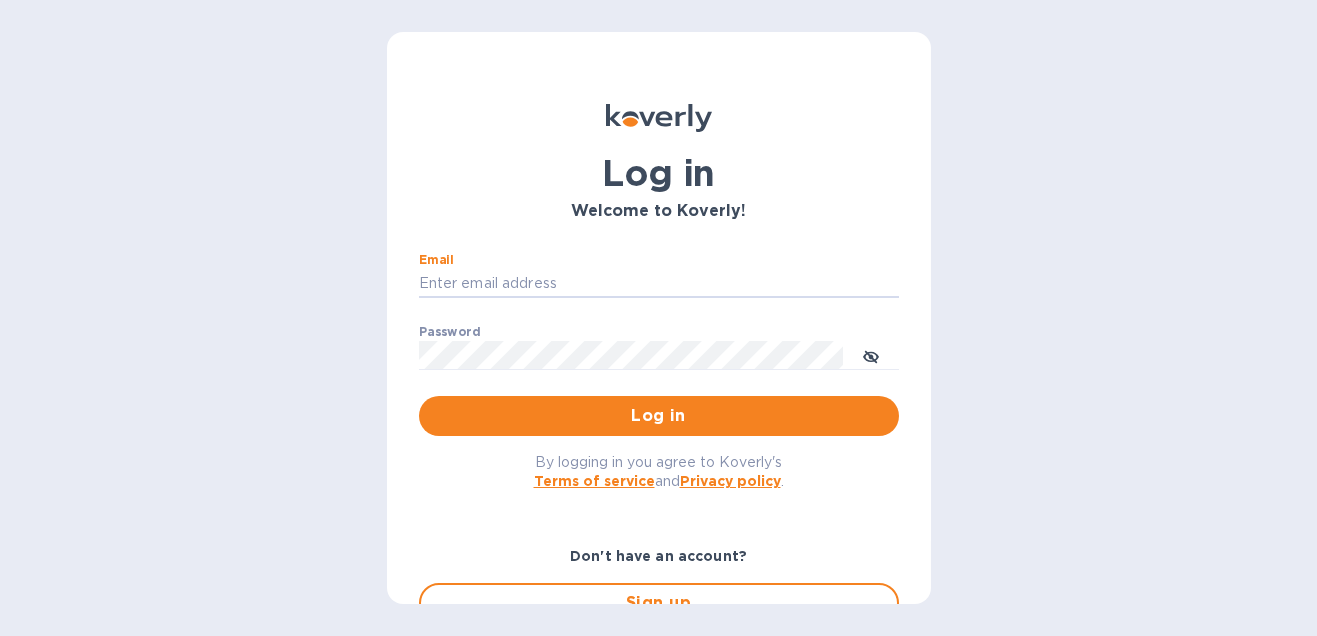 type on "[EMAIL]" 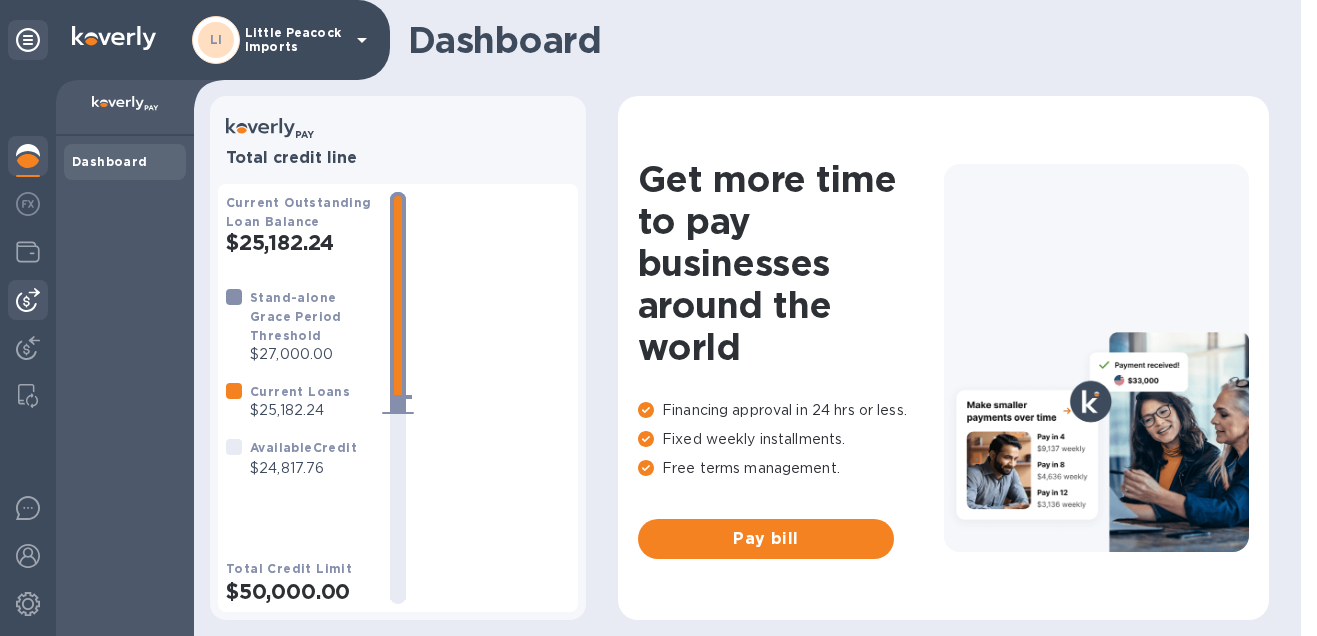click at bounding box center [28, 300] 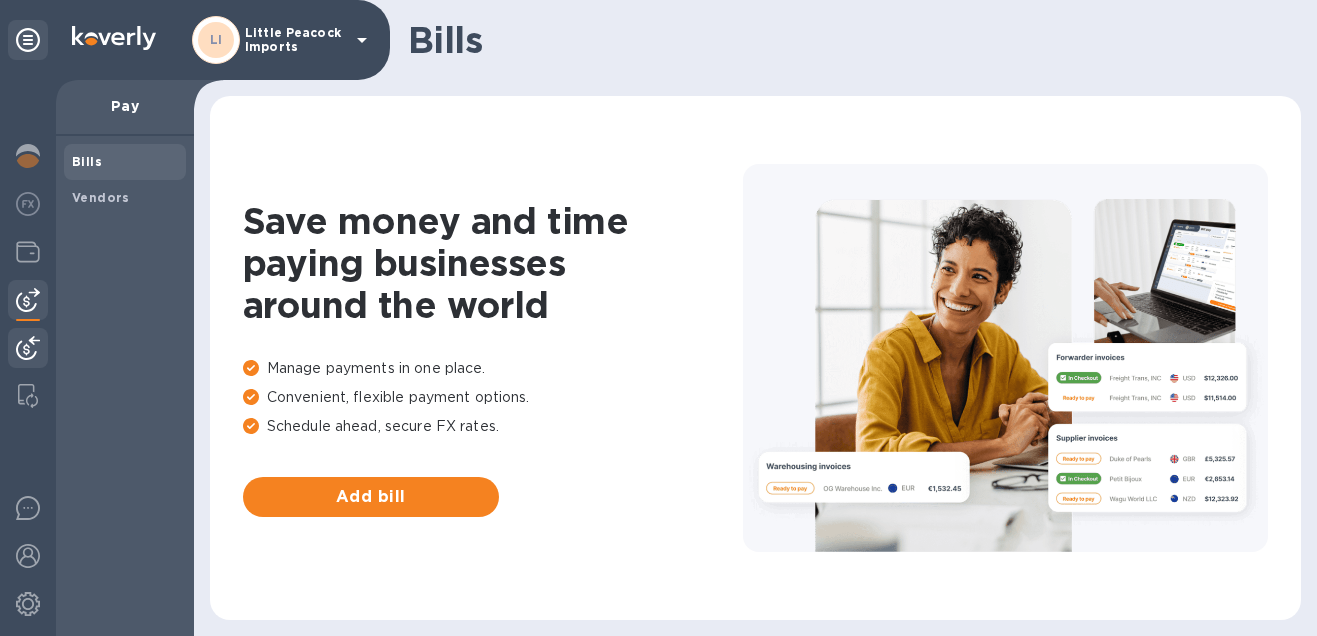 click at bounding box center [28, 348] 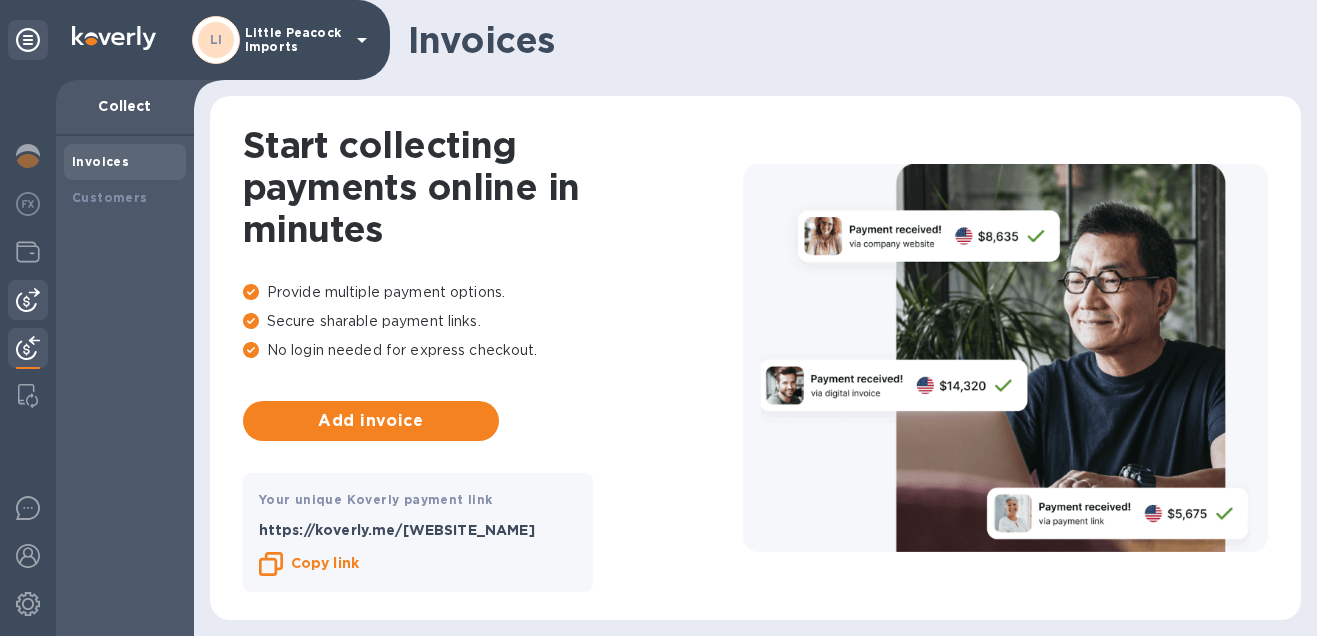 click at bounding box center (28, 300) 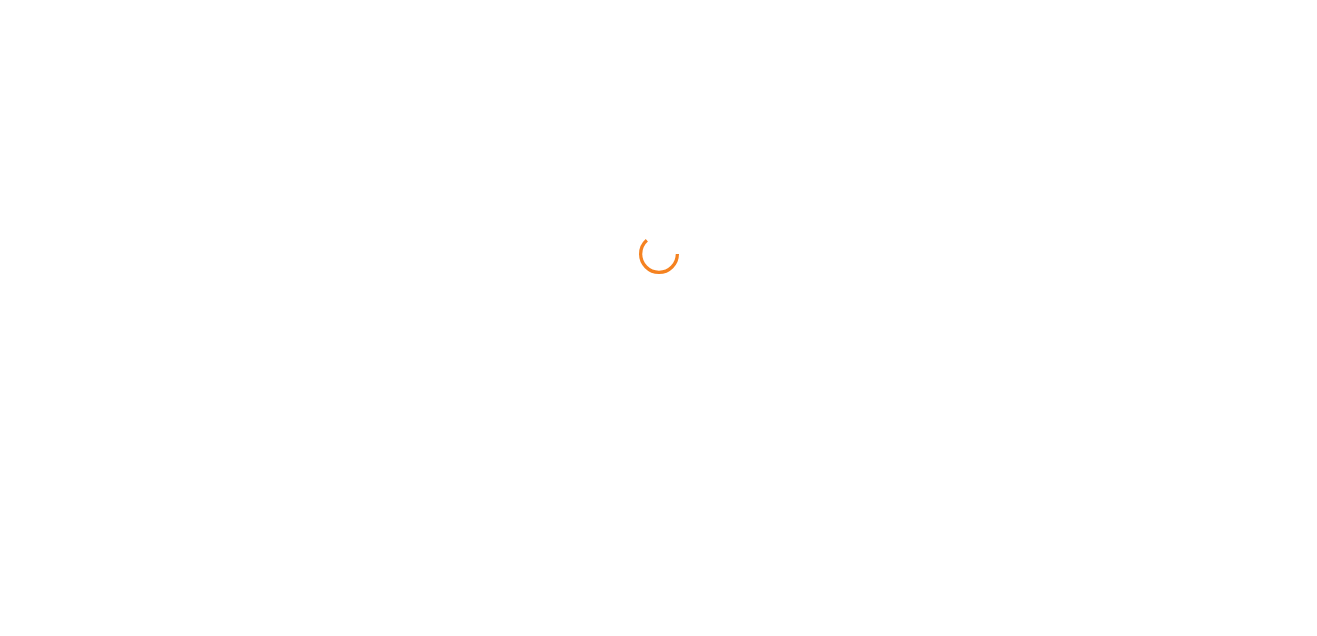 scroll, scrollTop: 0, scrollLeft: 0, axis: both 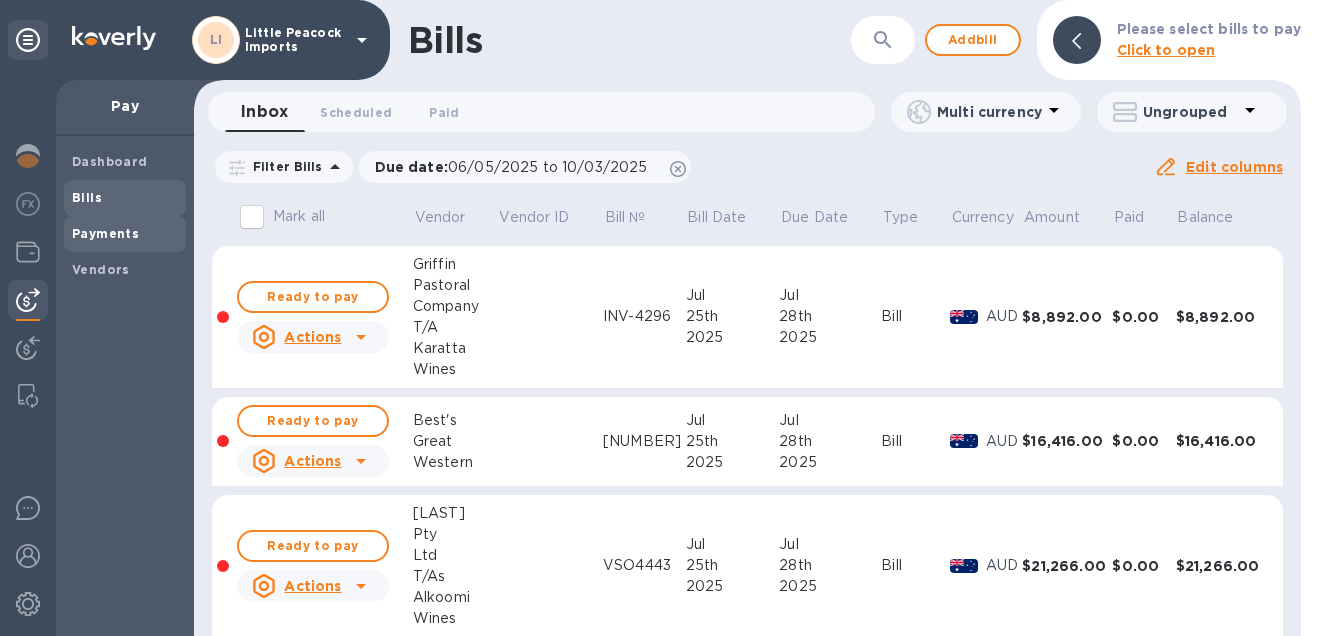 click on "Payments" at bounding box center (105, 233) 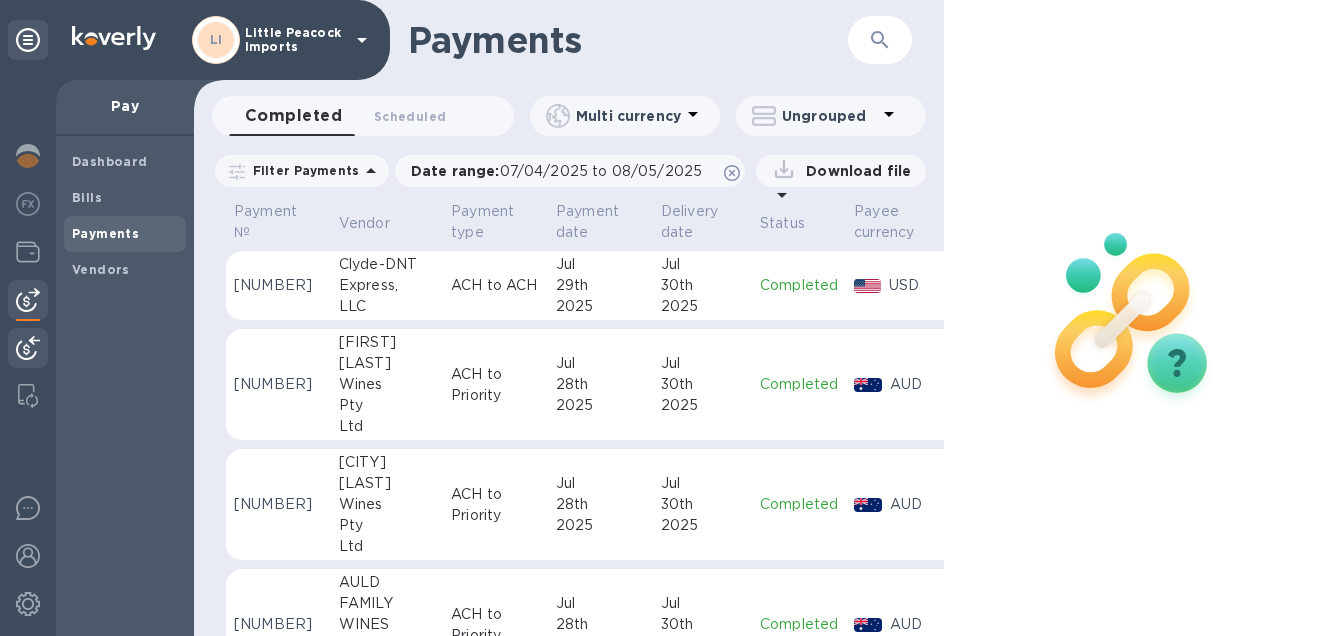 click at bounding box center [28, 348] 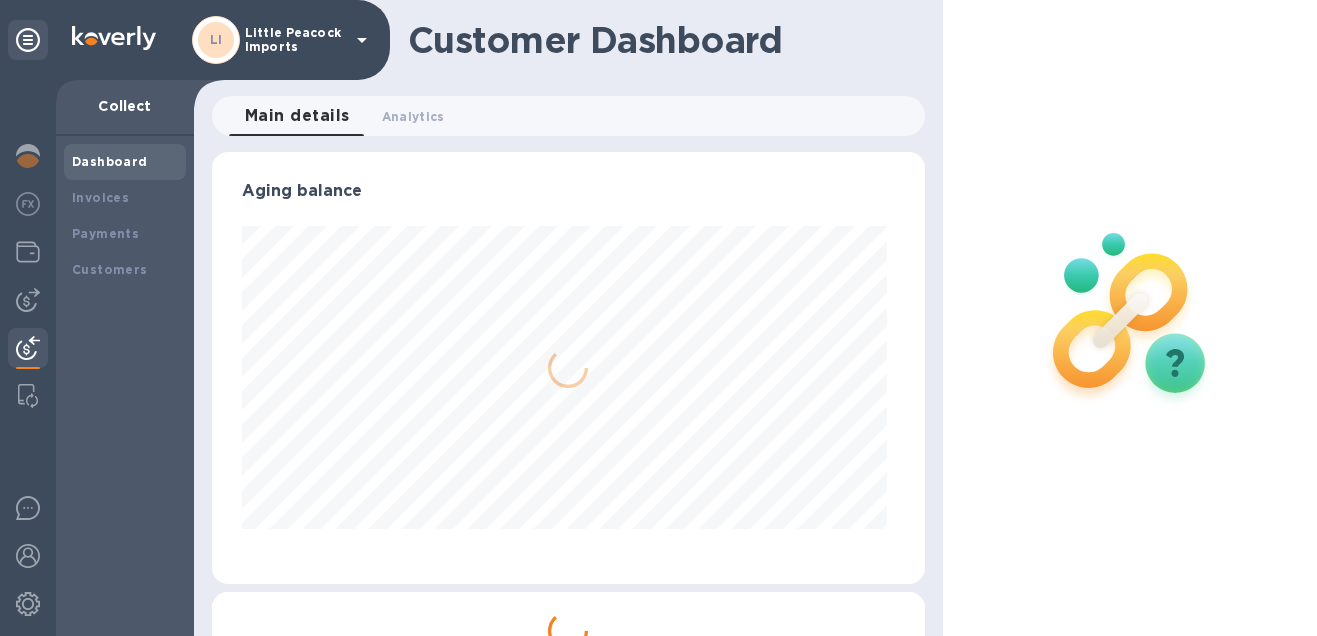 scroll, scrollTop: 999568, scrollLeft: 999294, axis: both 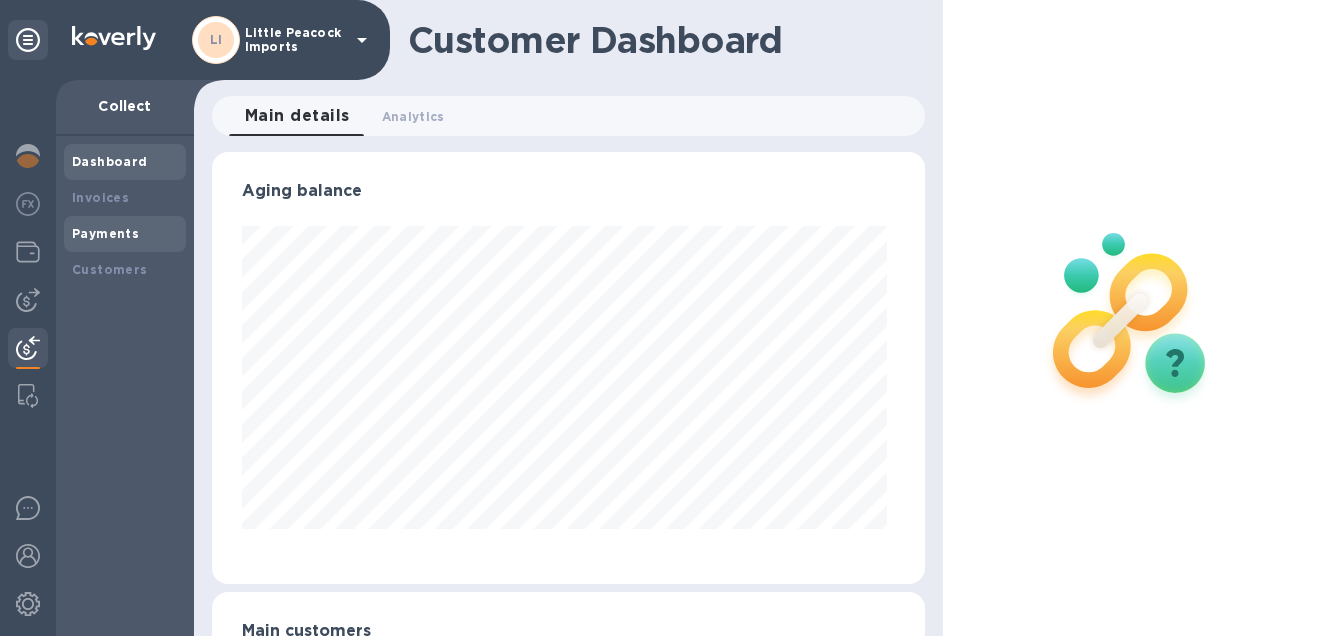 click on "Payments" at bounding box center [105, 233] 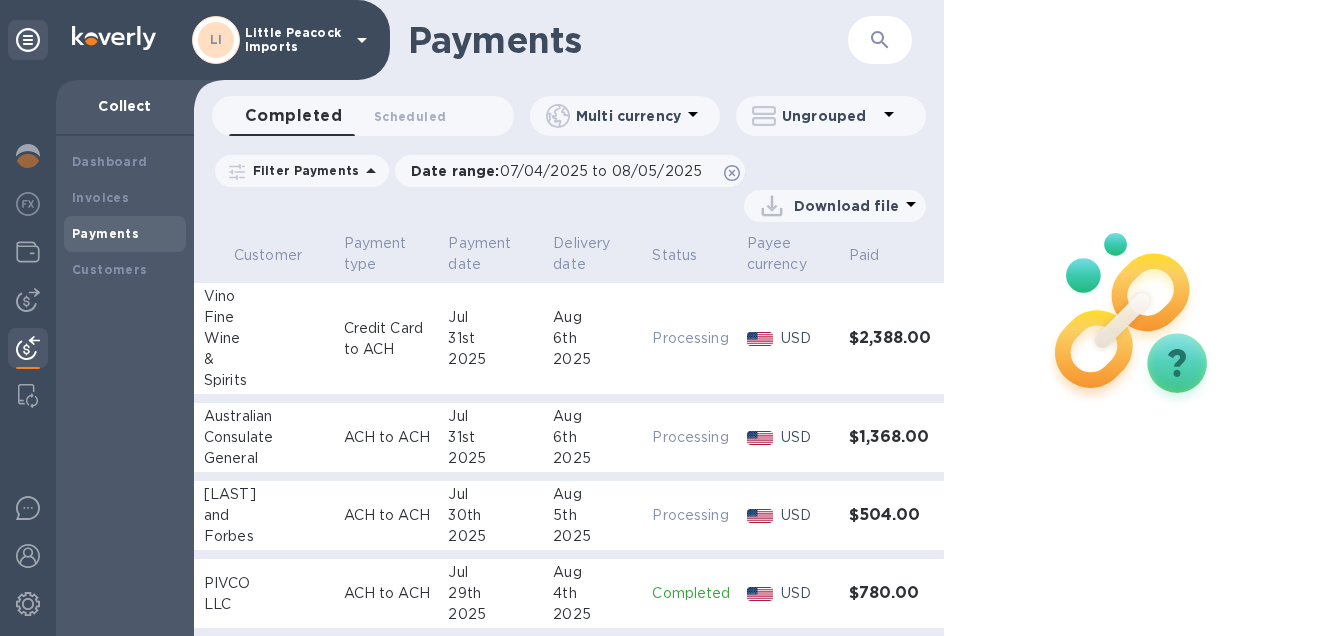 scroll, scrollTop: 0, scrollLeft: 176, axis: horizontal 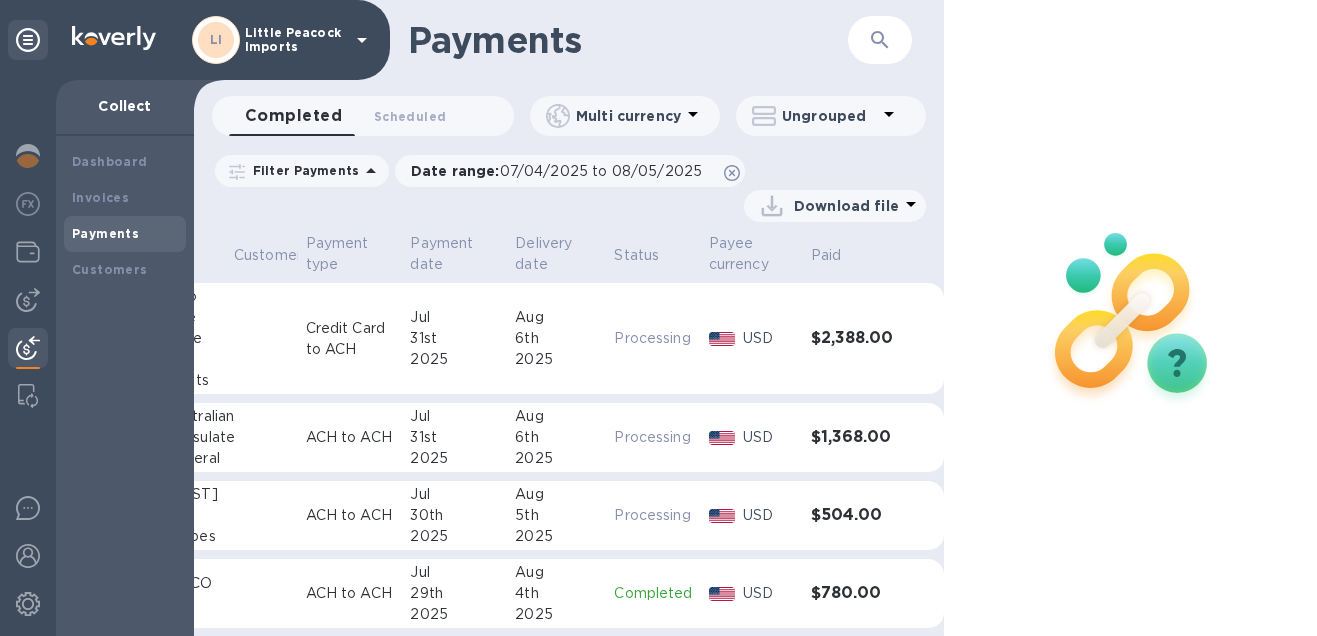 click on "$2,388.00" at bounding box center (857, 339) 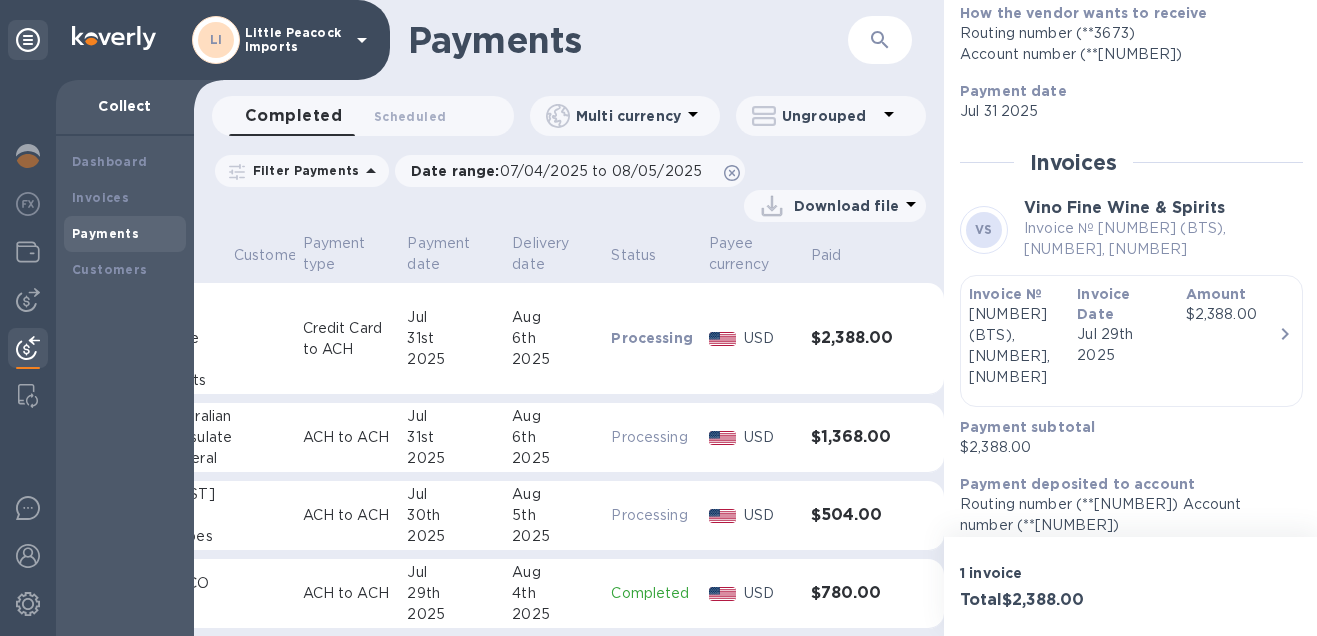 scroll, scrollTop: 271, scrollLeft: 0, axis: vertical 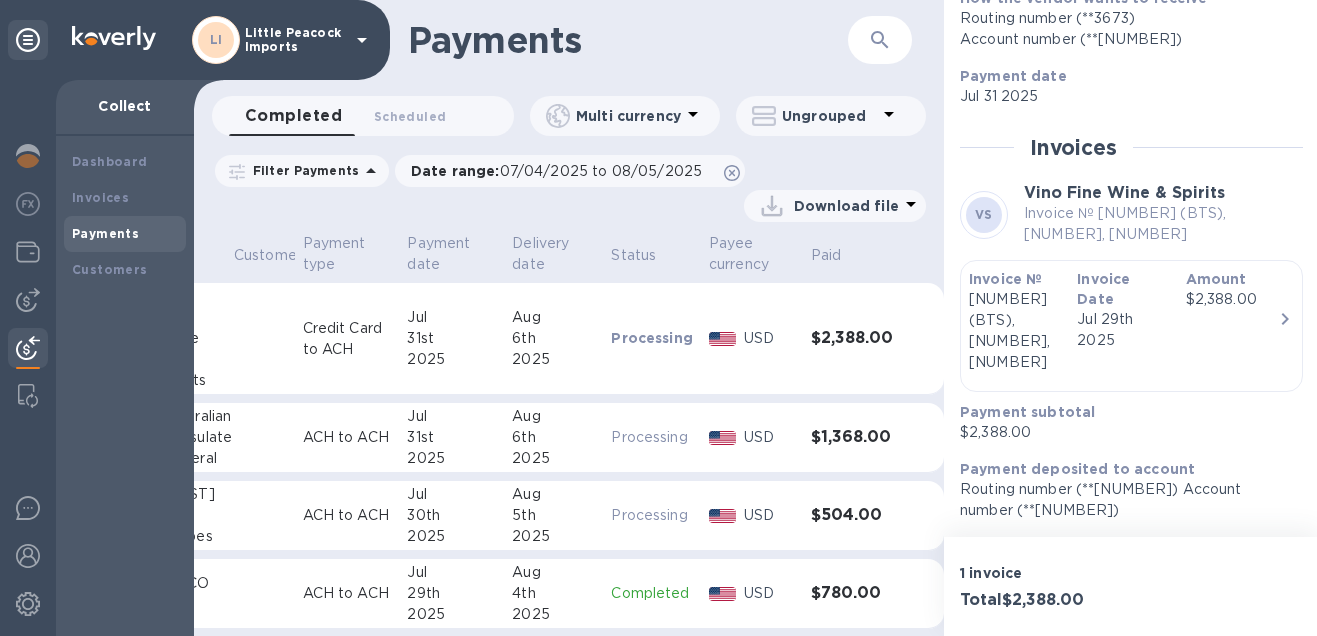 click on "LP2506023 (BTS), LP2506171, LP2506194" at bounding box center (1015, 331) 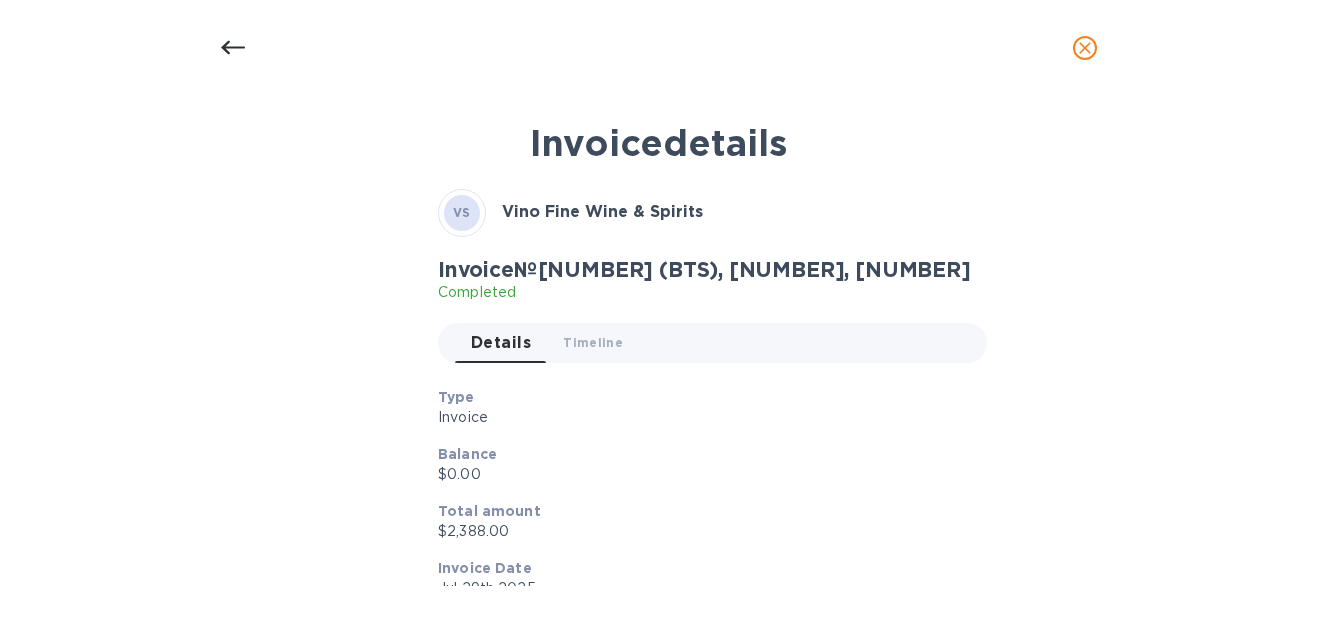 click on "Invoice  №  LP2506023 (BTS), LP2506171, LP2506194" at bounding box center [704, 269] 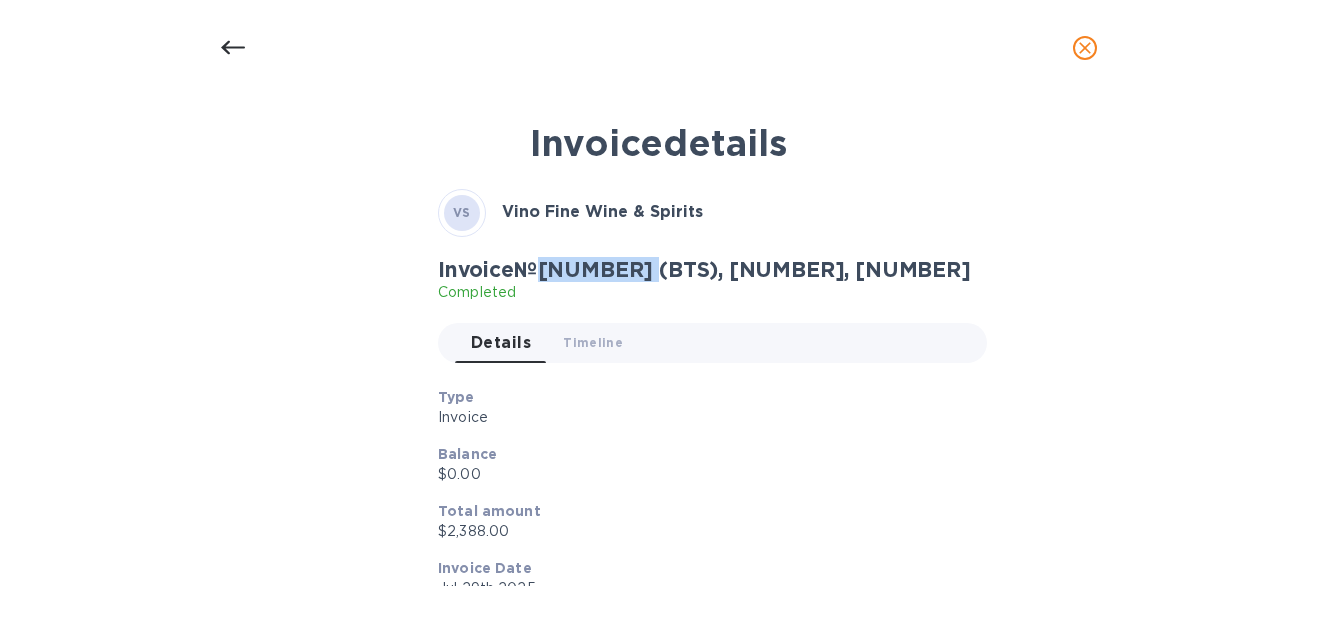 click on "Invoice  №  LP2506023 (BTS), LP2506171, LP2506194" at bounding box center [704, 269] 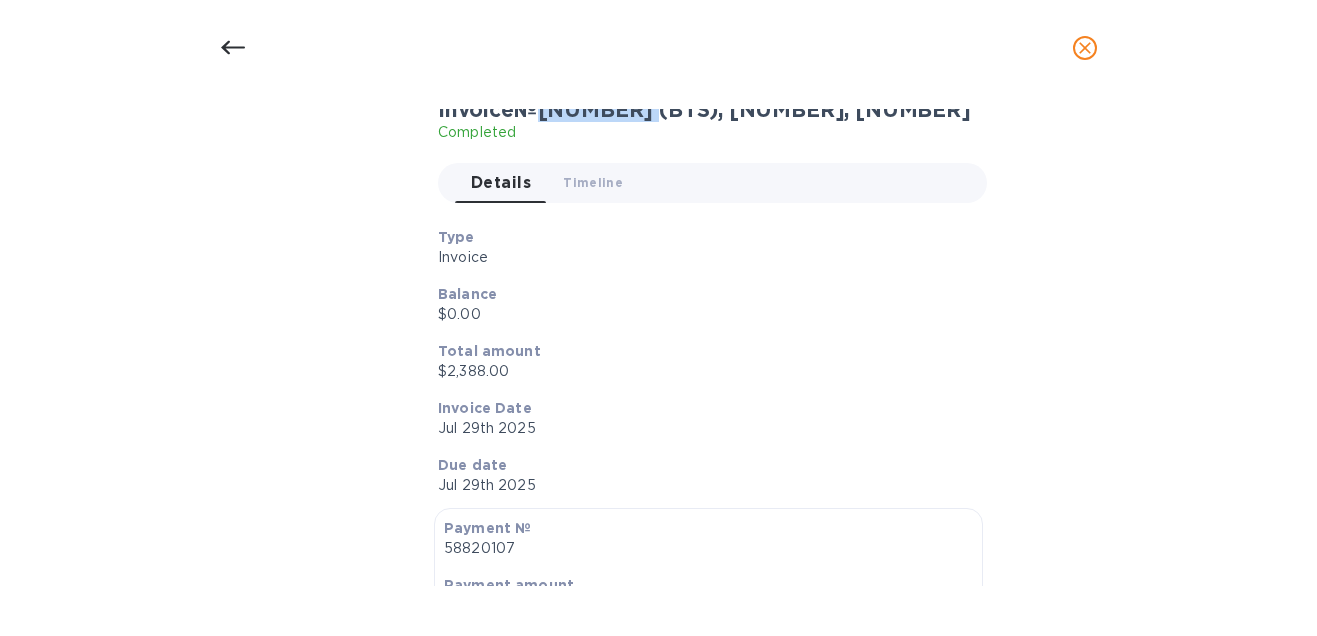 scroll, scrollTop: 0, scrollLeft: 0, axis: both 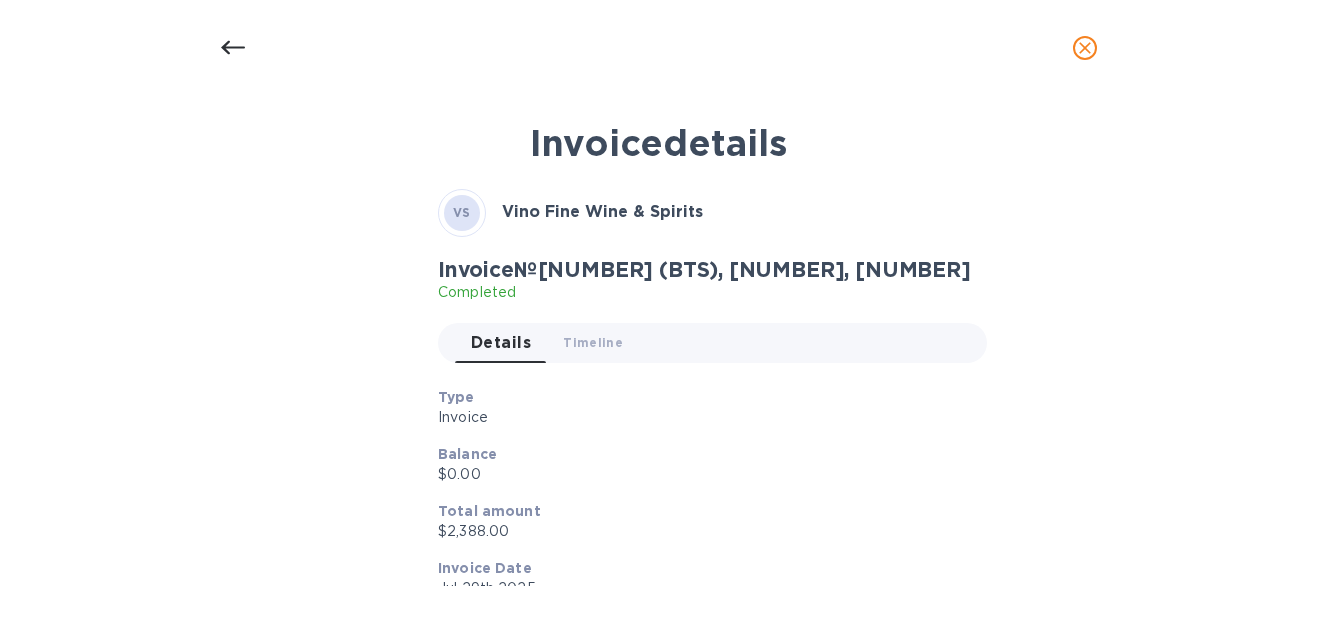 click on "Invoice  №  LP2506023 (BTS), LP2506171, LP2506194" at bounding box center [704, 269] 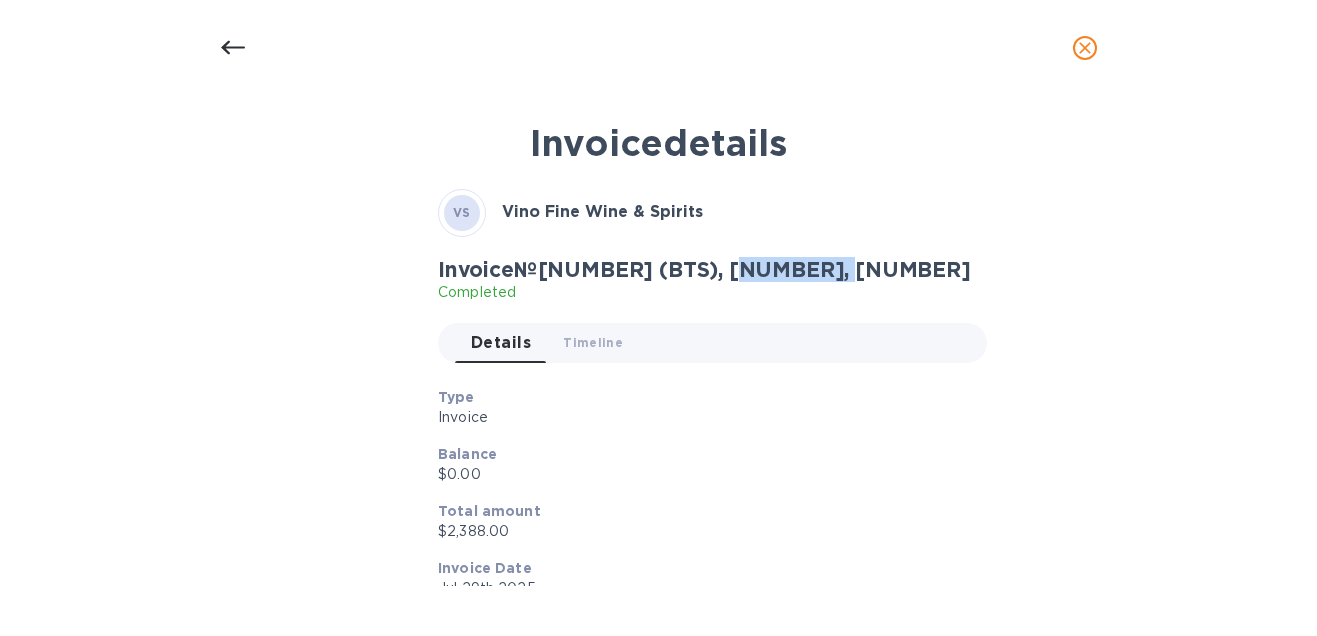 click on "Invoice  №  LP2506023 (BTS), LP2506171, LP2506194" at bounding box center (704, 269) 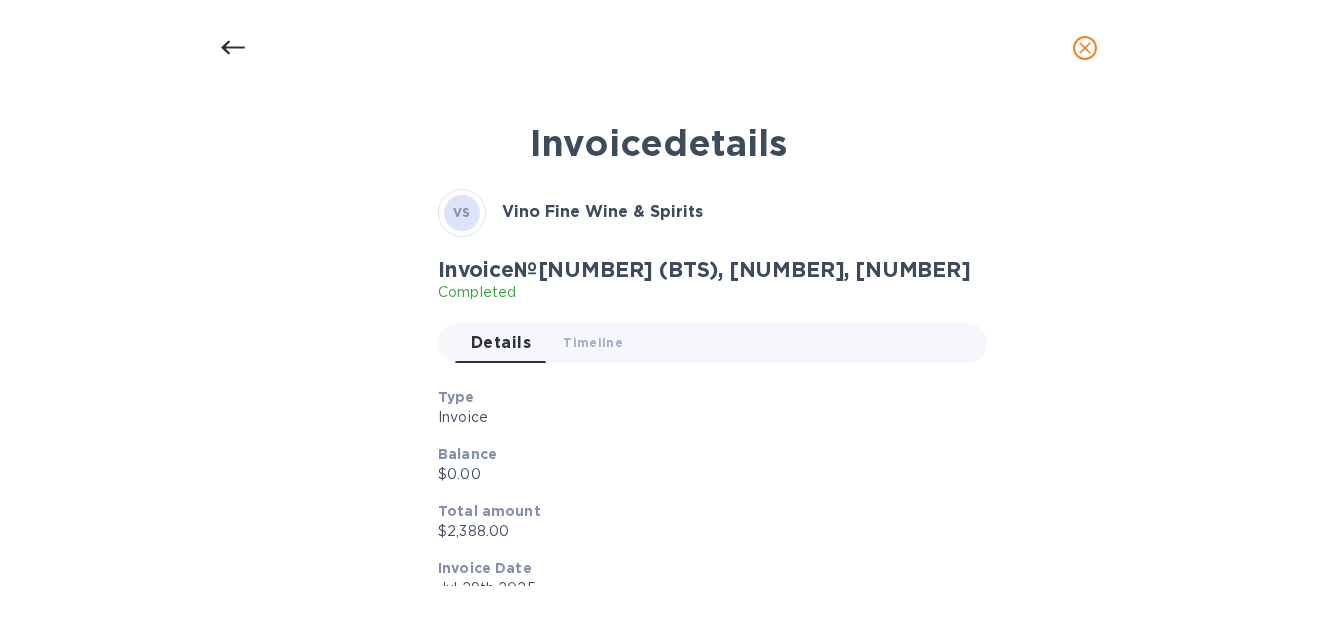 click on "Invoice  №  LP2506023 (BTS), LP2506171, LP2506194" at bounding box center [704, 269] 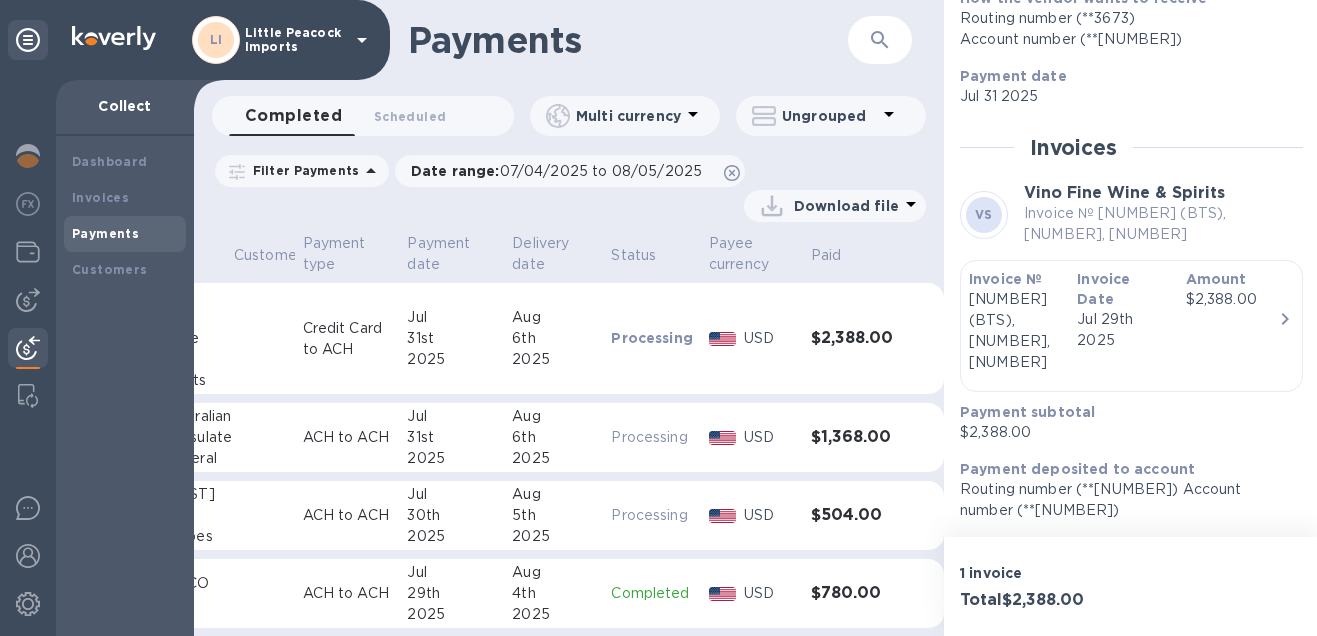 click on "$1,368.00" at bounding box center (857, 437) 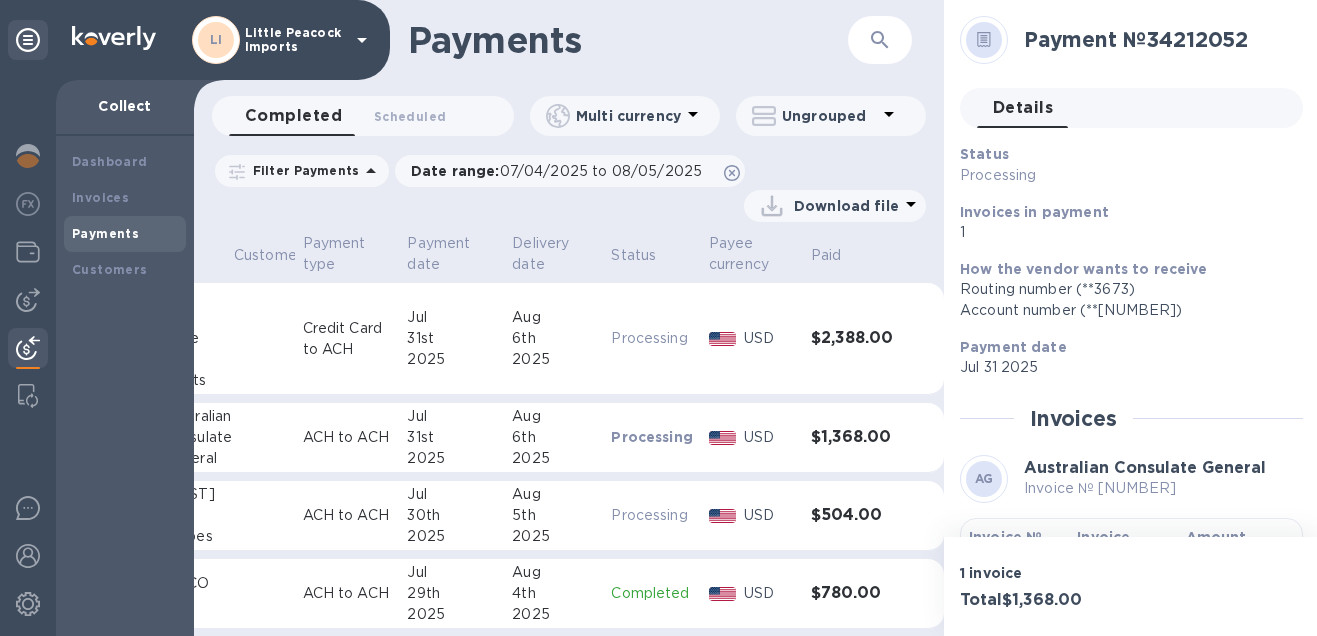 click on "Invoice № LP2507315" at bounding box center [1145, 488] 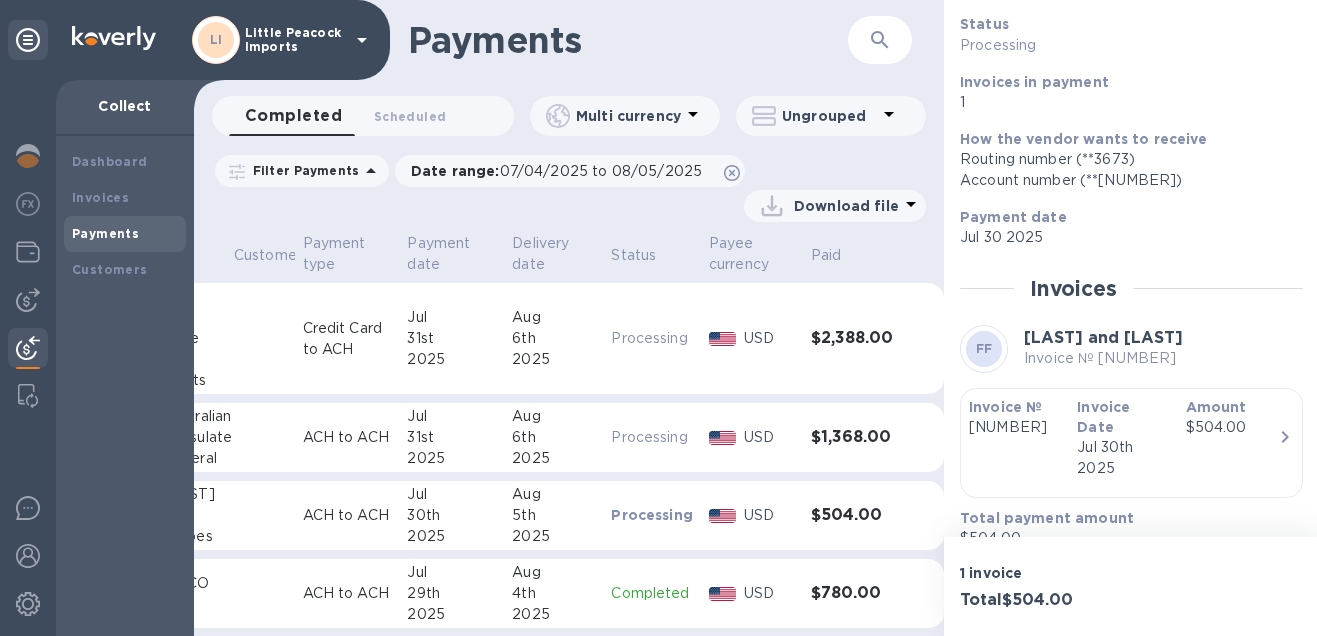 scroll, scrollTop: 129, scrollLeft: 0, axis: vertical 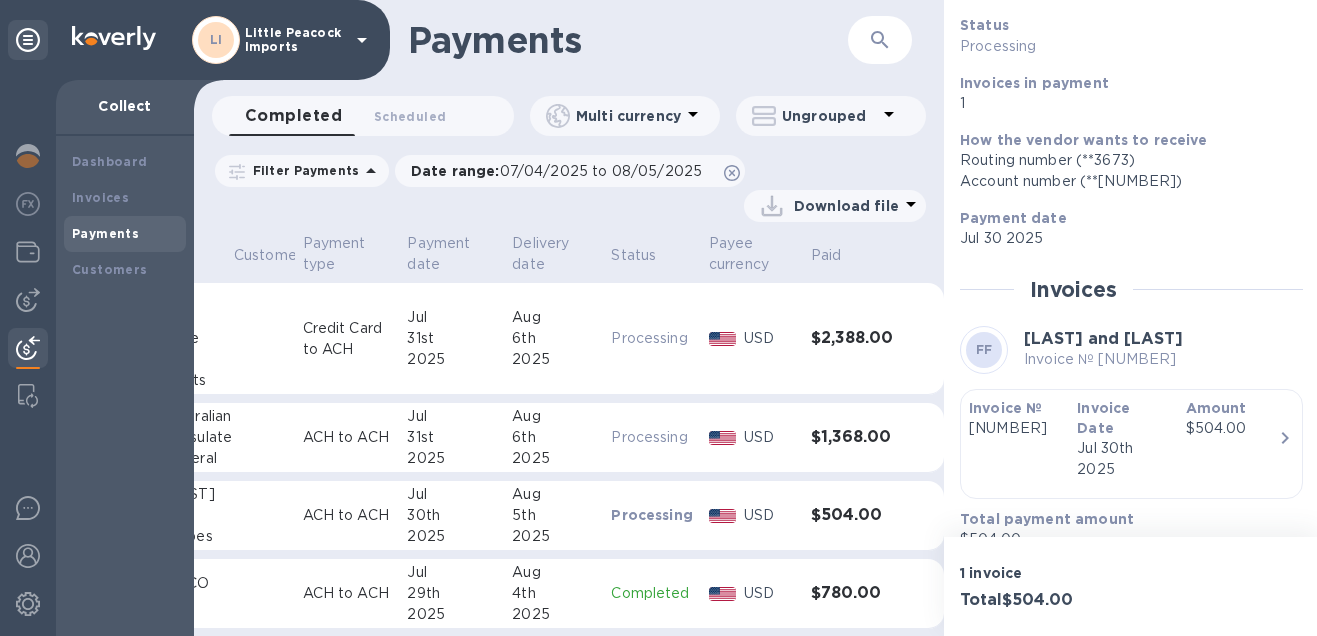 click on "Invoice № LP2507012" at bounding box center [1103, 359] 